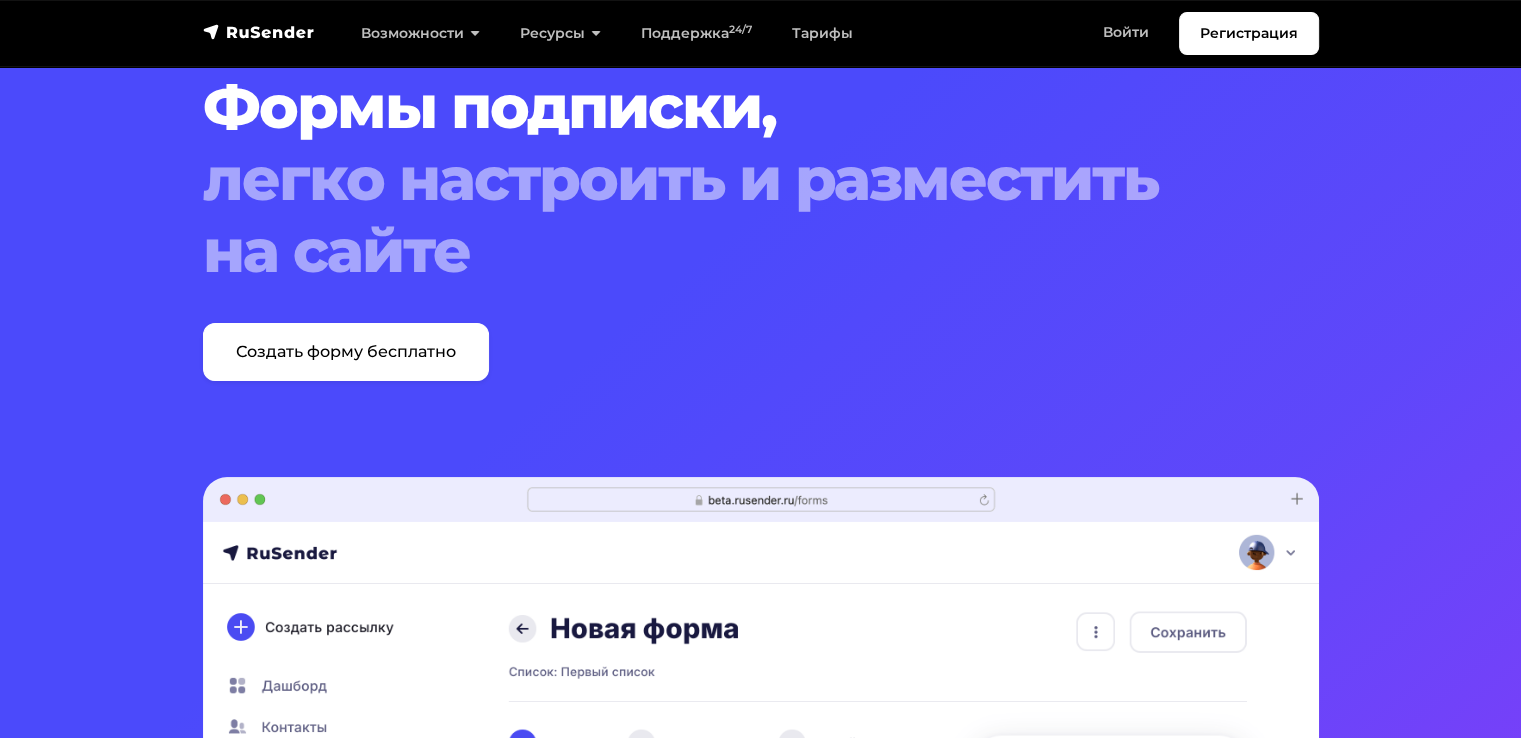 scroll, scrollTop: 0, scrollLeft: 0, axis: both 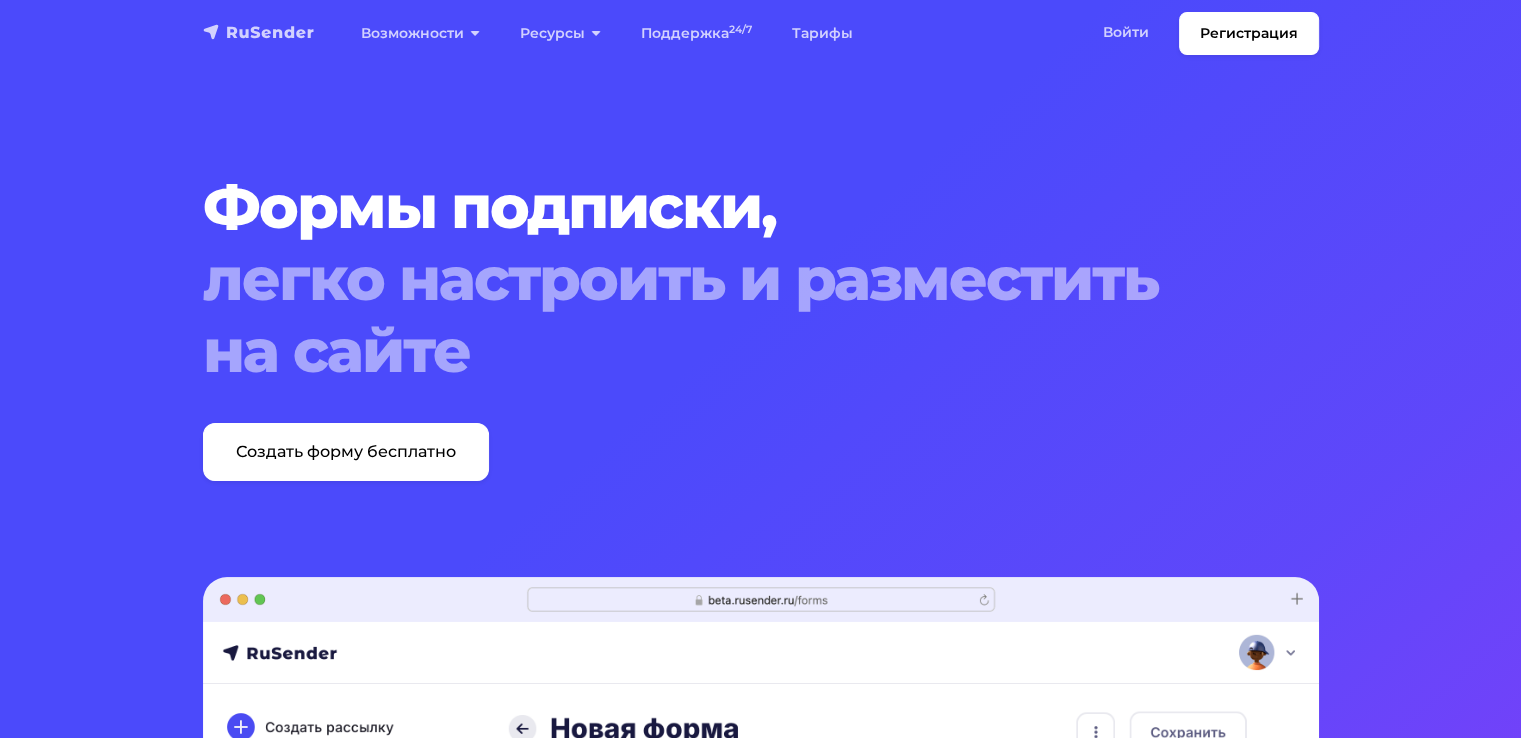 click at bounding box center [259, 32] 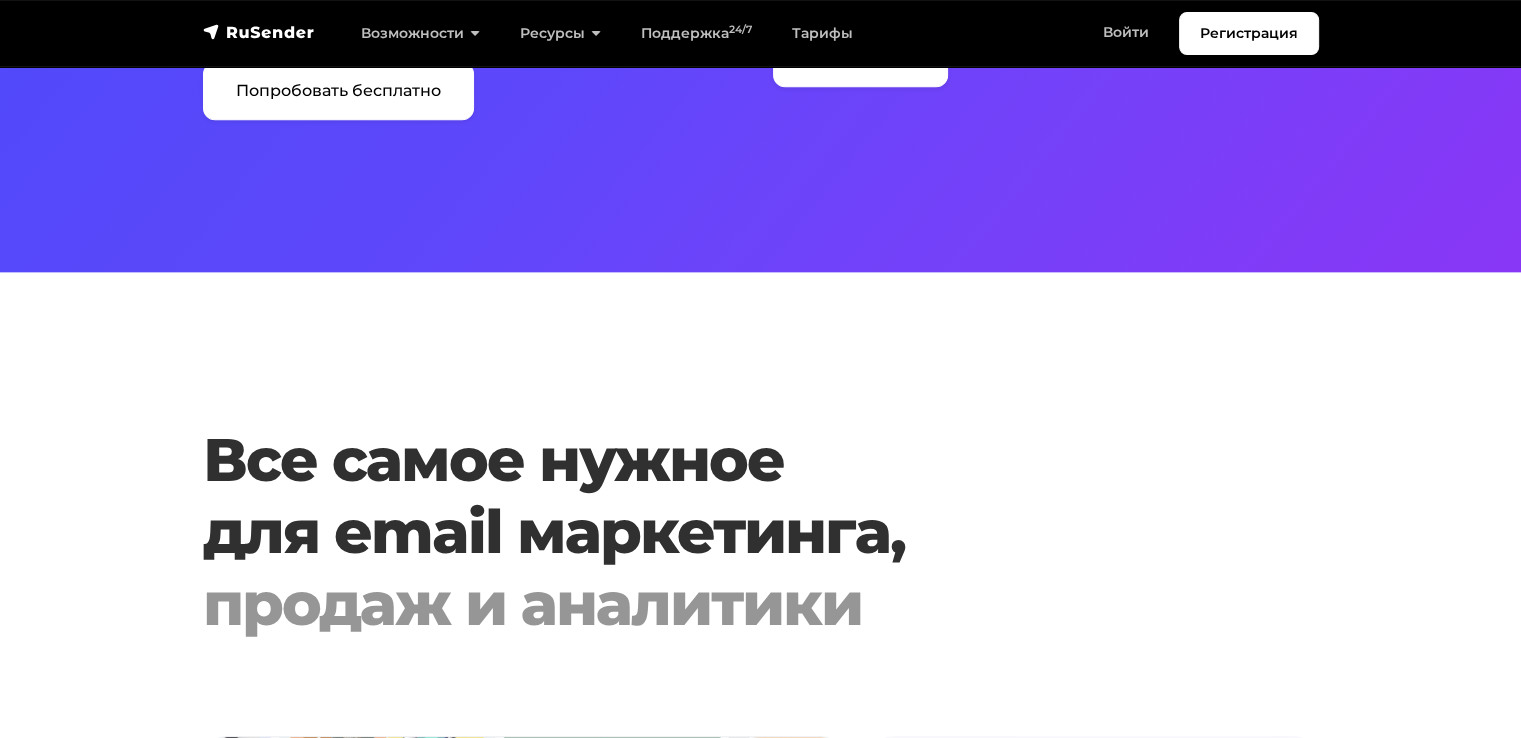 scroll, scrollTop: 2000, scrollLeft: 0, axis: vertical 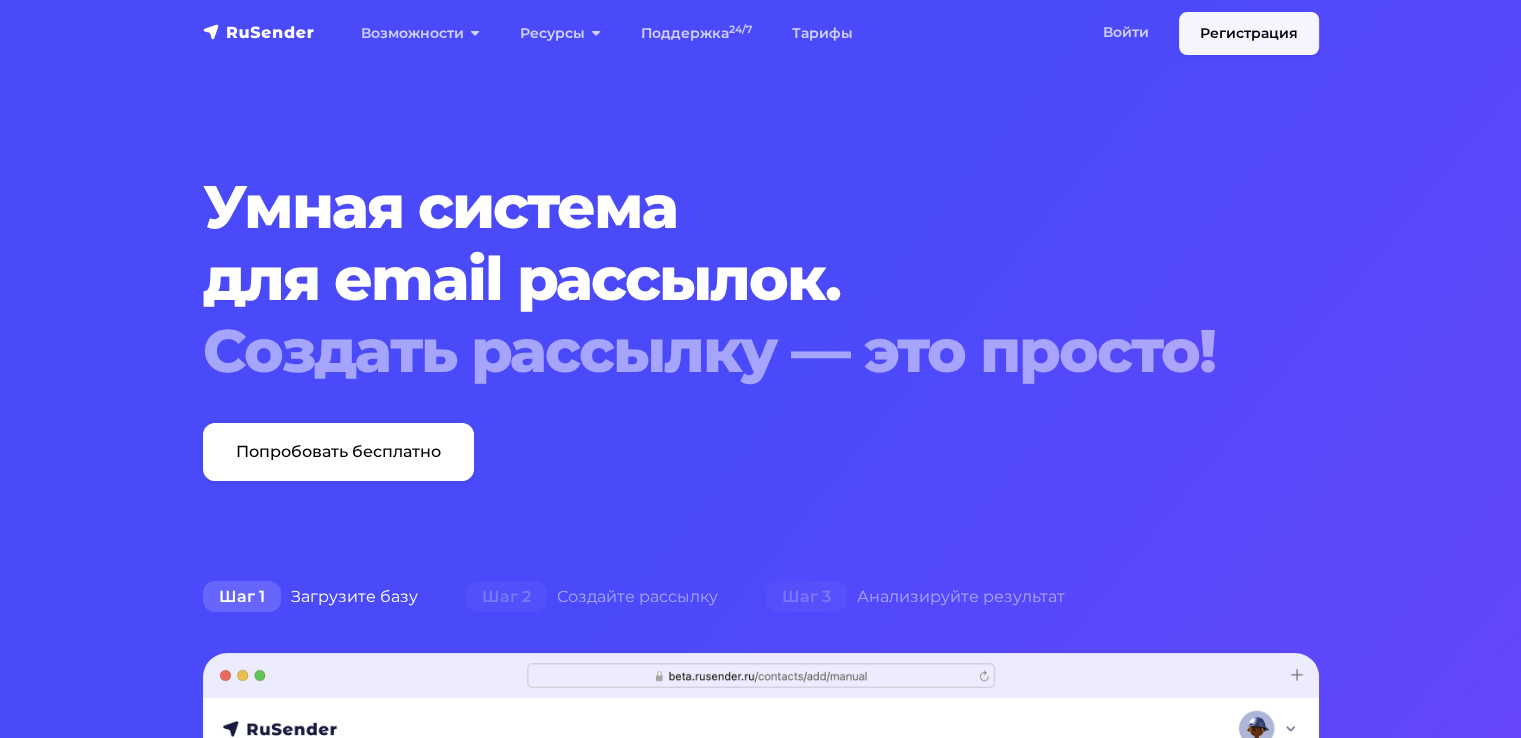 click on "Регистрация" at bounding box center (1249, 33) 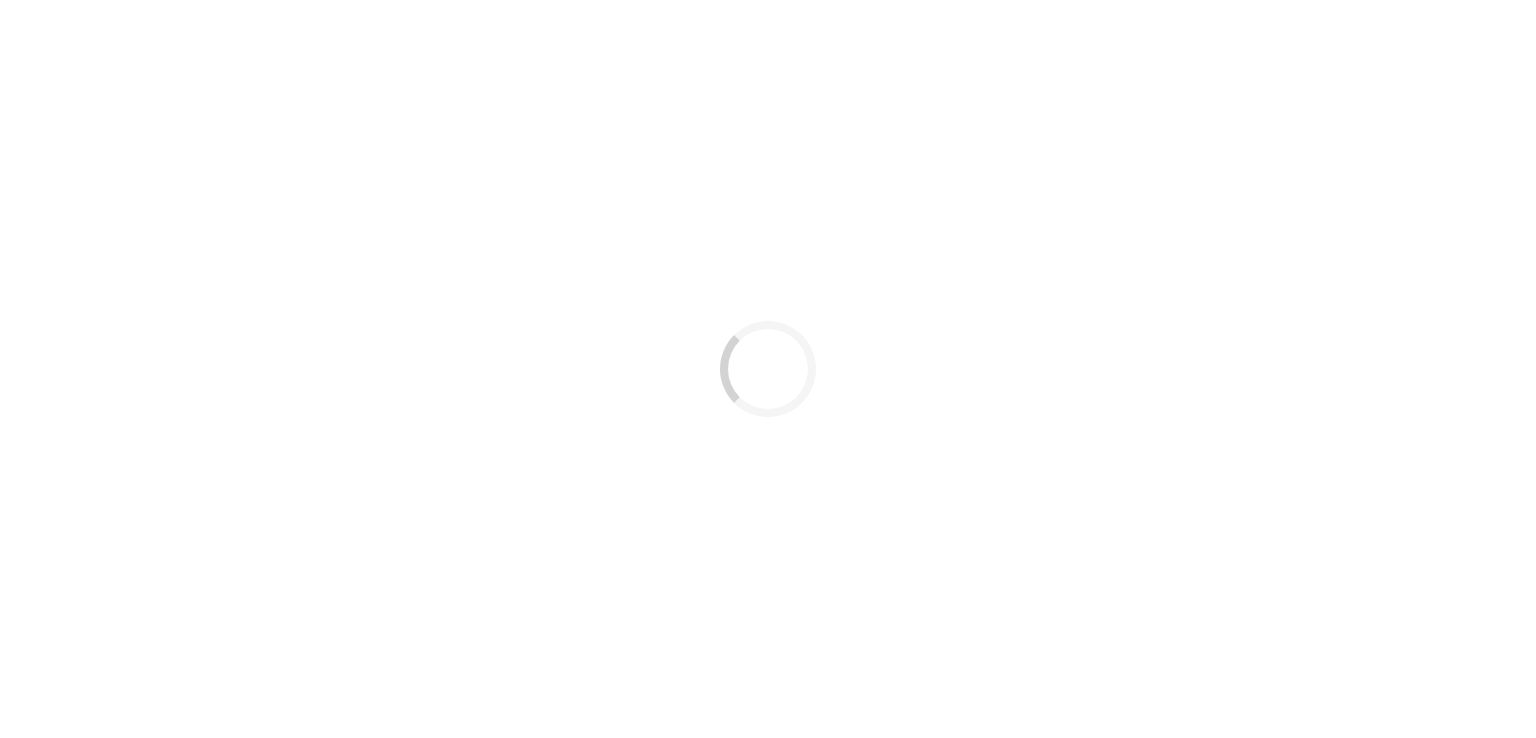 scroll, scrollTop: 0, scrollLeft: 0, axis: both 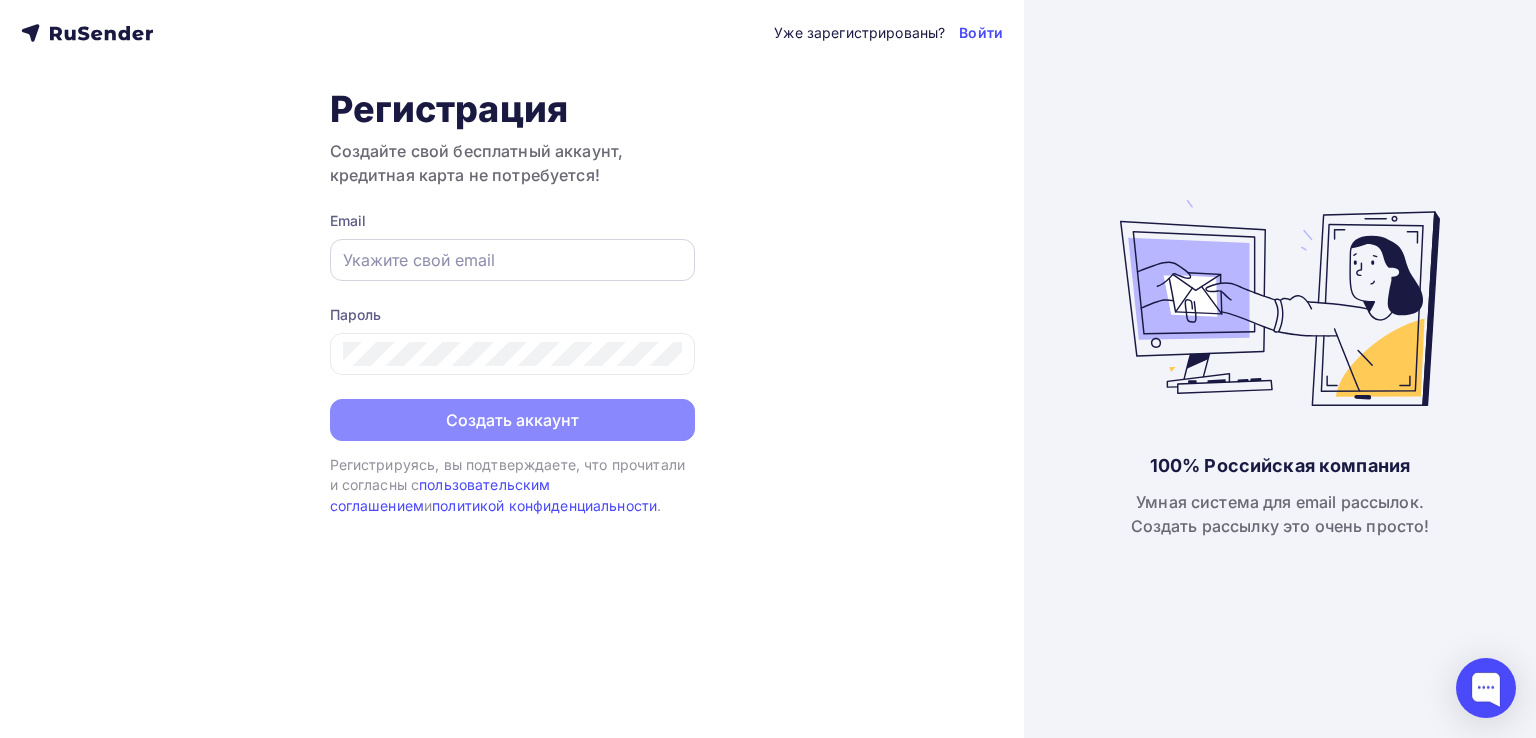click at bounding box center (512, 260) 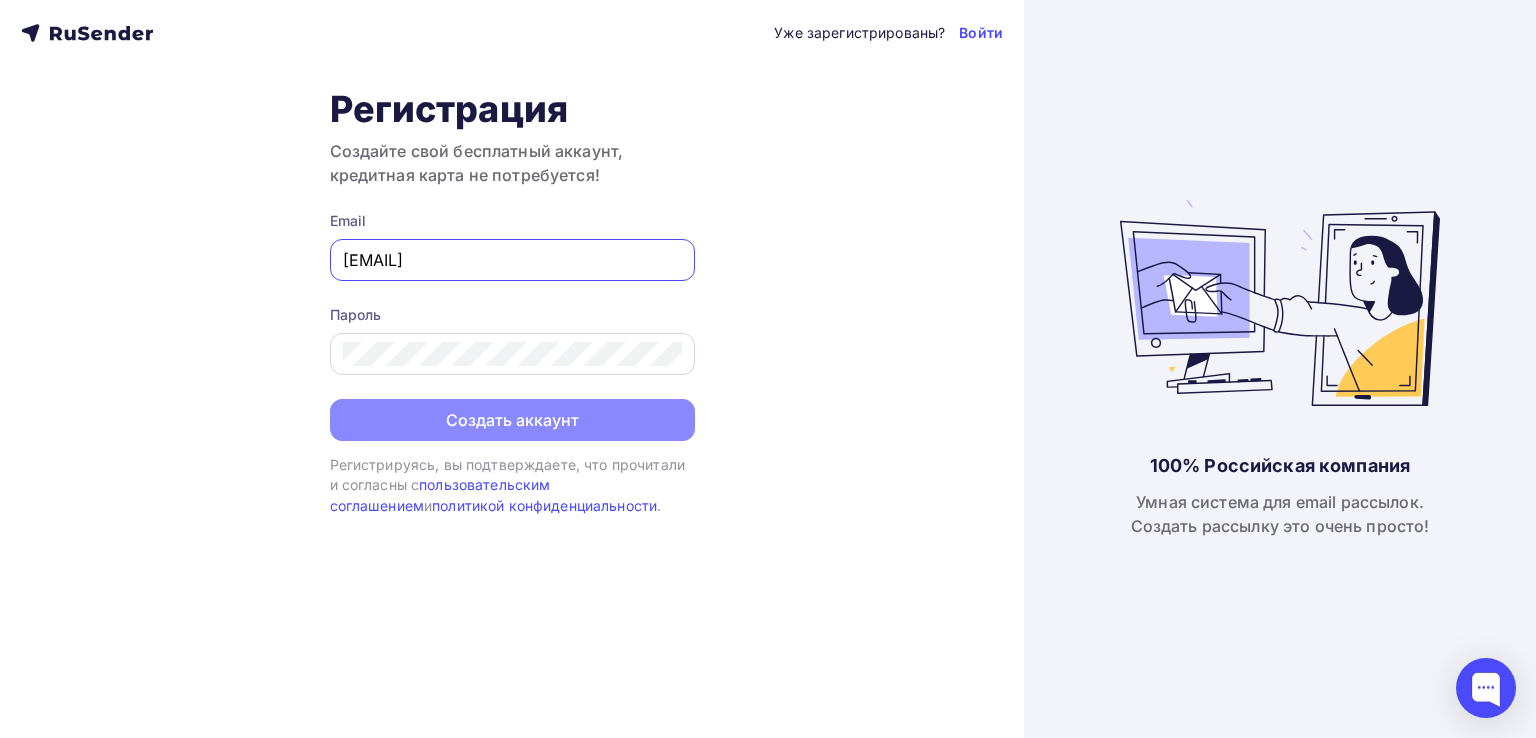 type on "a.shapovalova@nwcomm.ru" 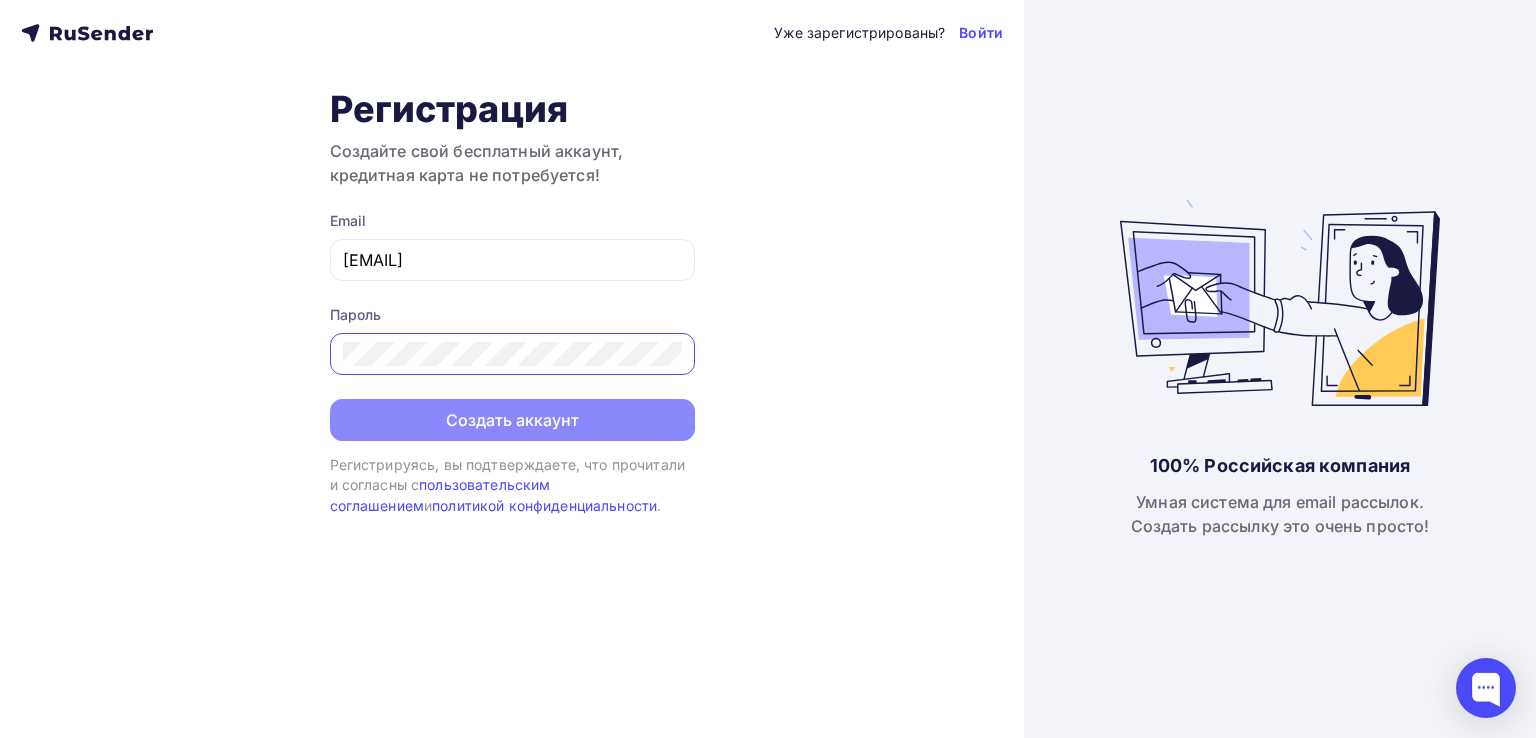 click on "Уже зарегистрированы?   Войти   Регистрация
Создайте свой бесплатный аккаунт, кредитная карта не потребуется!
Email    a.shapovalova@nwcomm.ru
Пароль
Создать аккаунт
Уже зарегистрированы?
Войти
Регистрируясь, вы подтверждаете, что прочитали и согласны с
пользовательским соглашением
и
политикой конфиденциальности ." at bounding box center [512, 369] 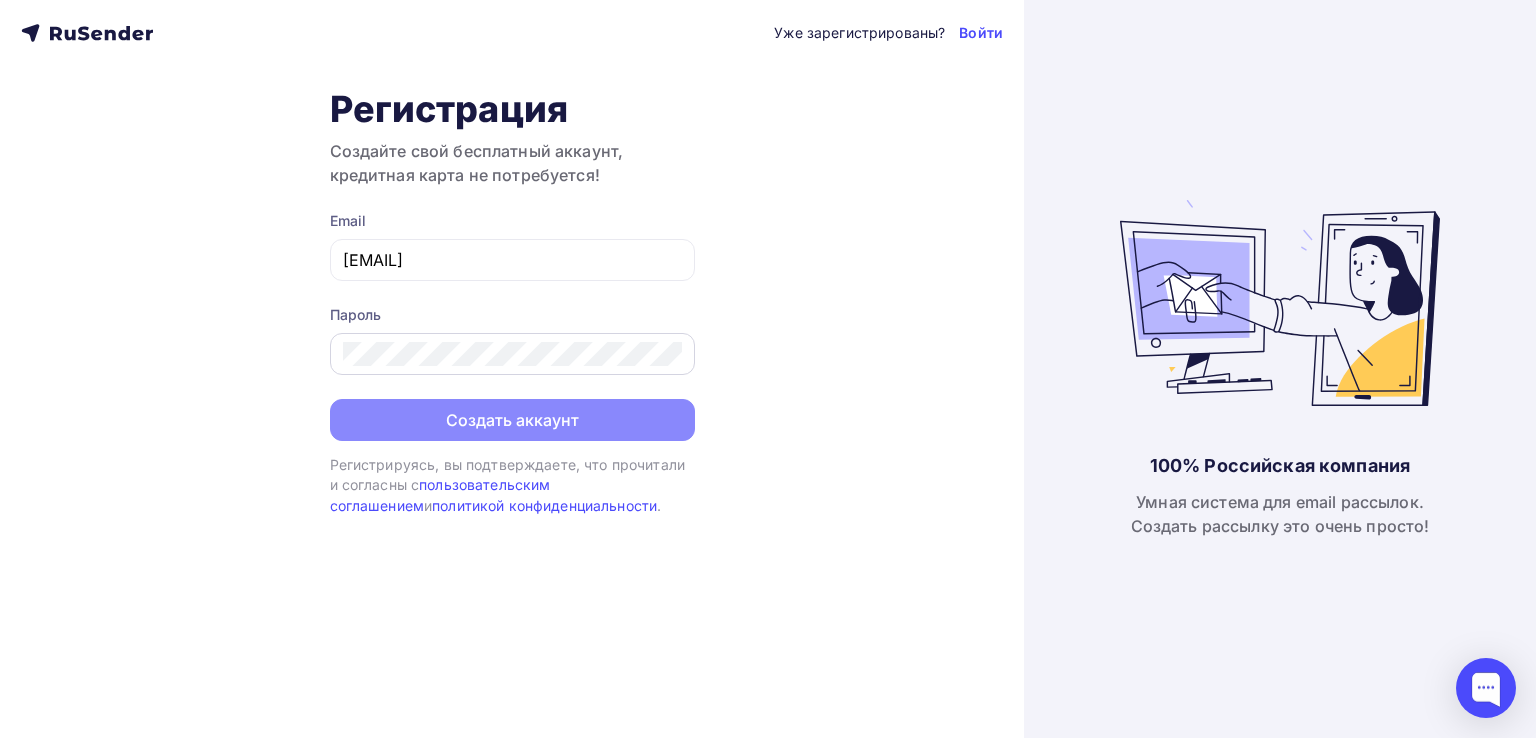 click at bounding box center [512, 354] 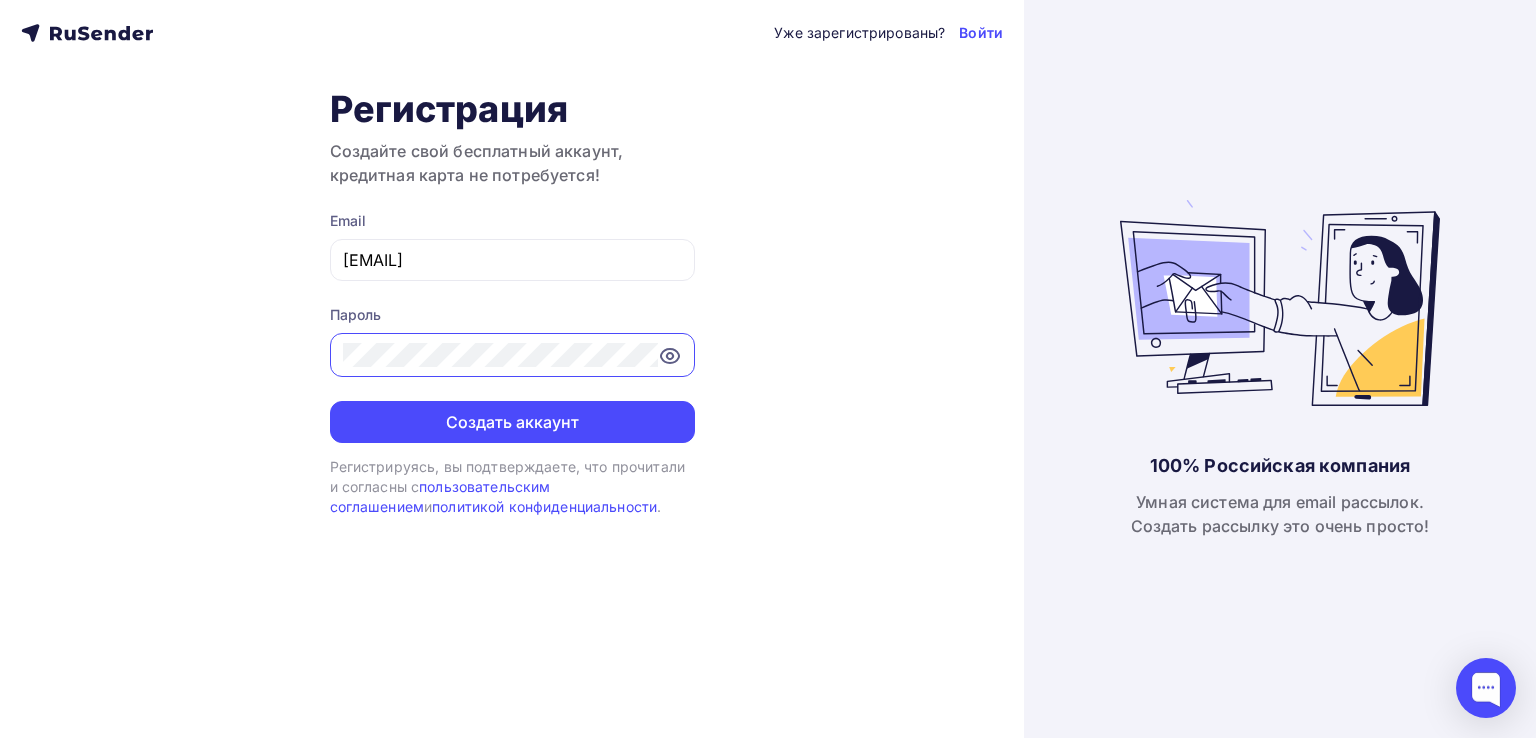 click at bounding box center [670, 356] 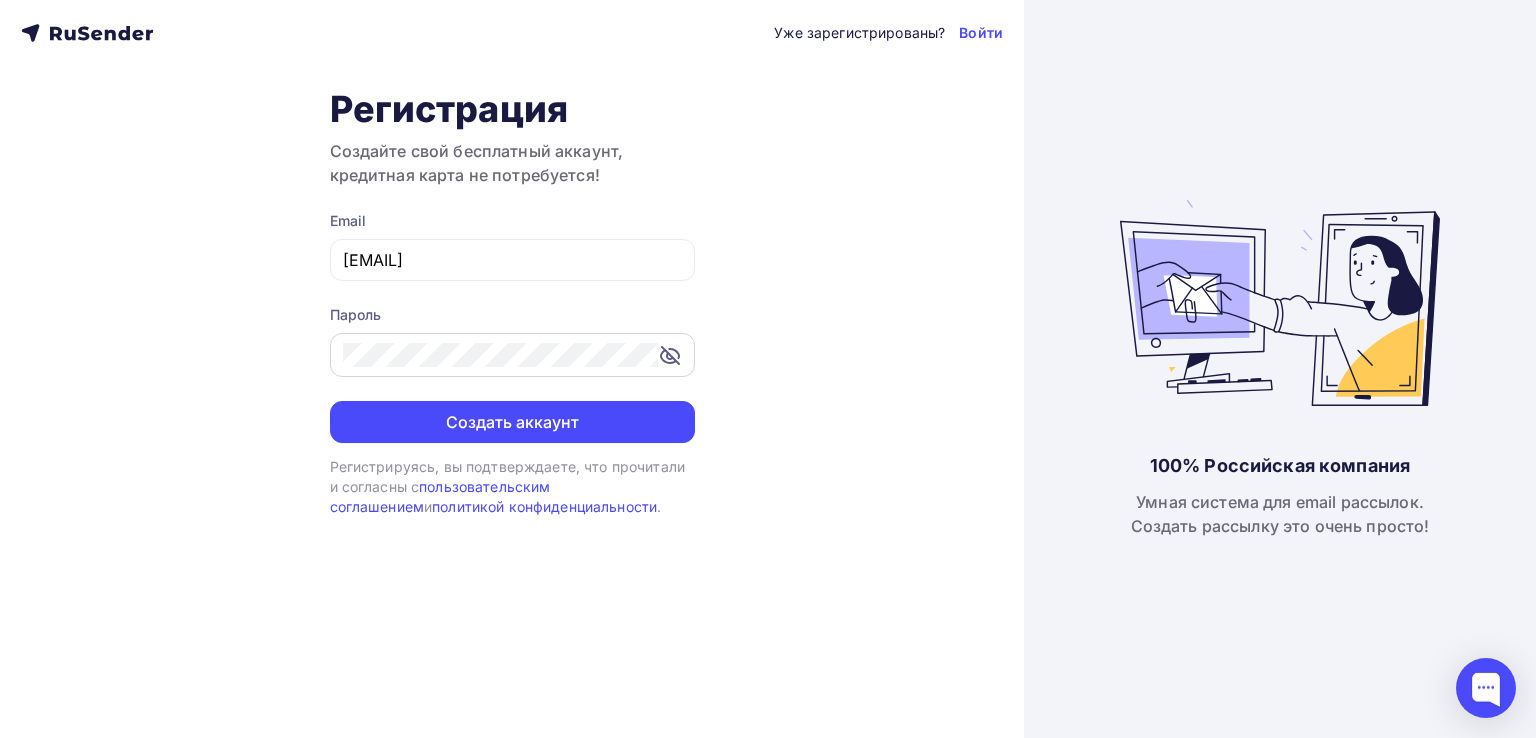 click at bounding box center [670, 356] 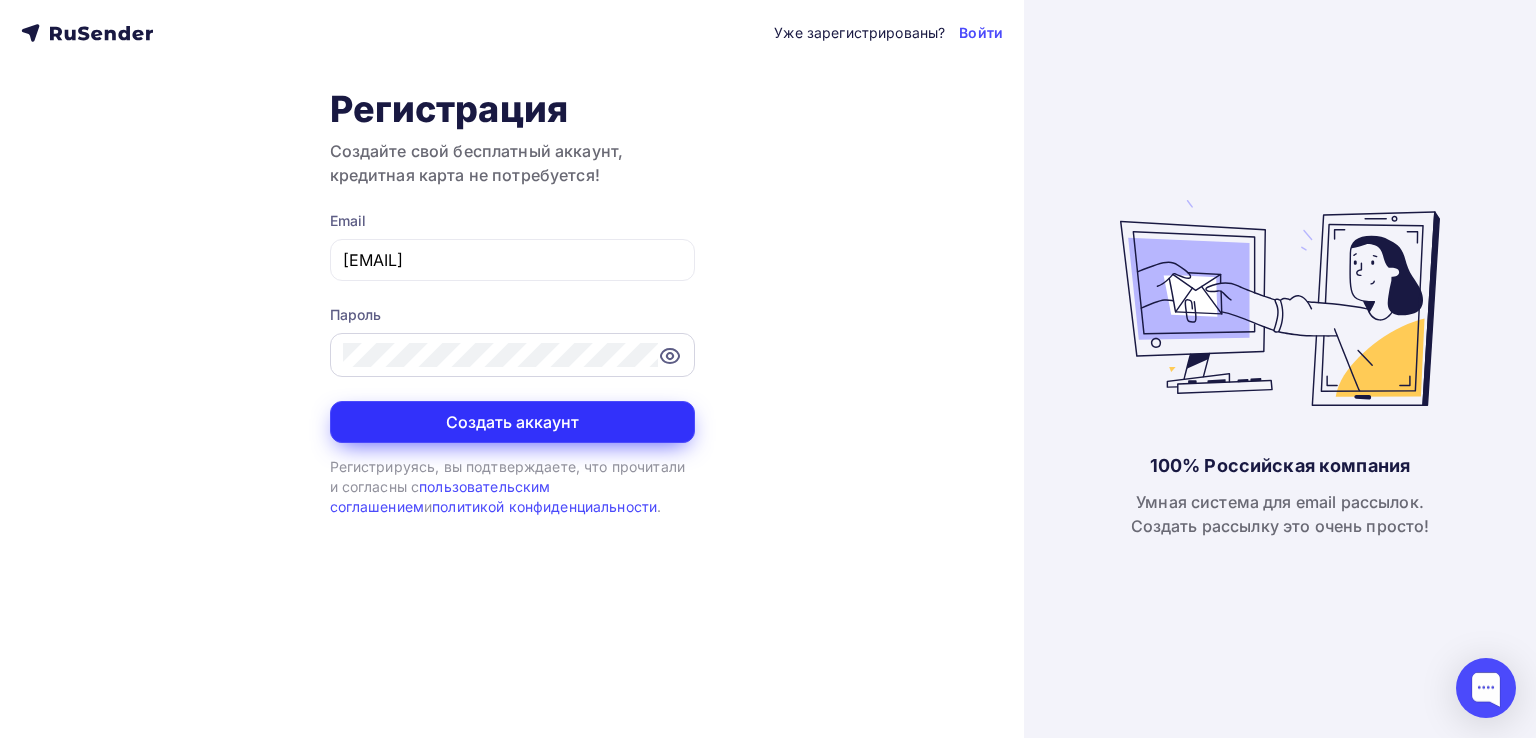 click on "Создать аккаунт" at bounding box center [512, 422] 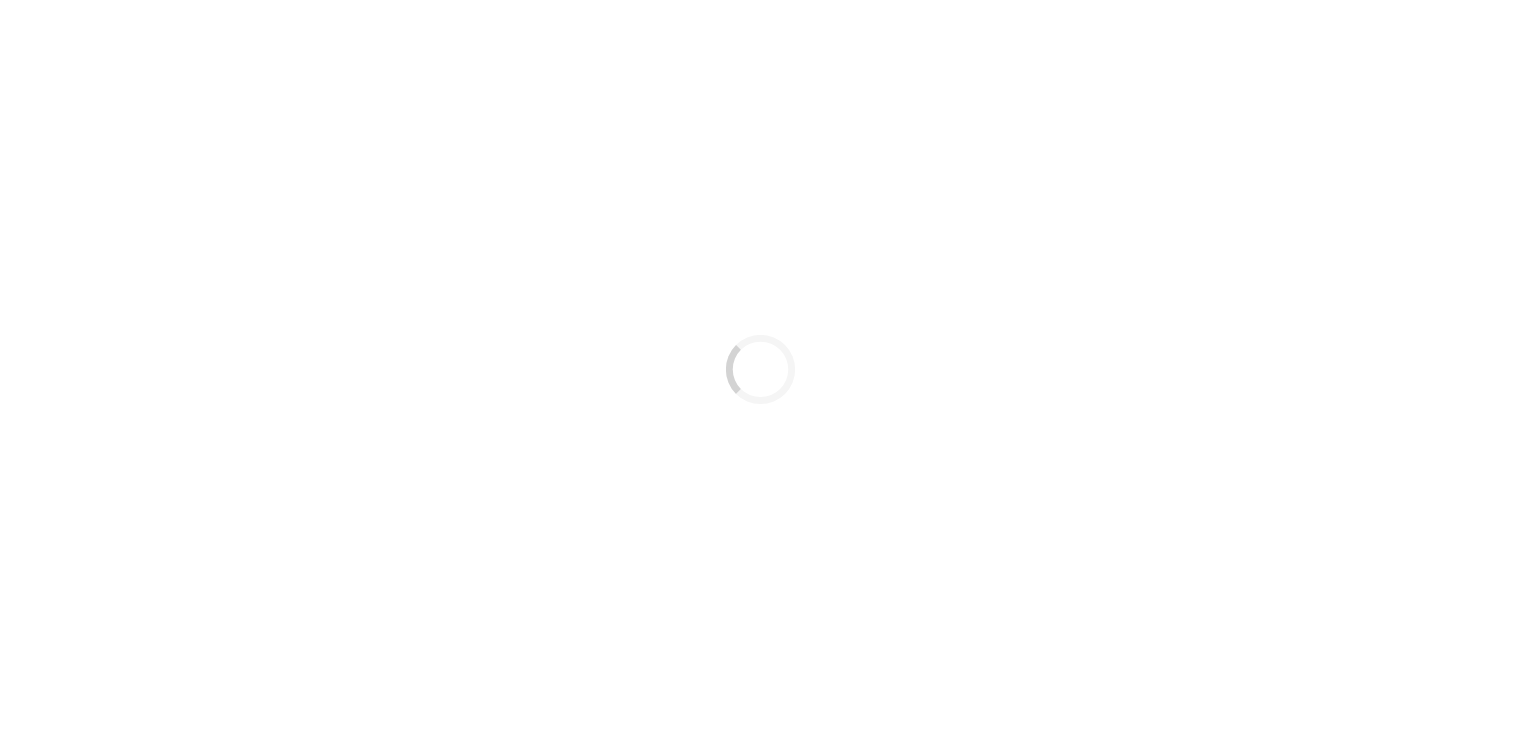 scroll, scrollTop: 0, scrollLeft: 0, axis: both 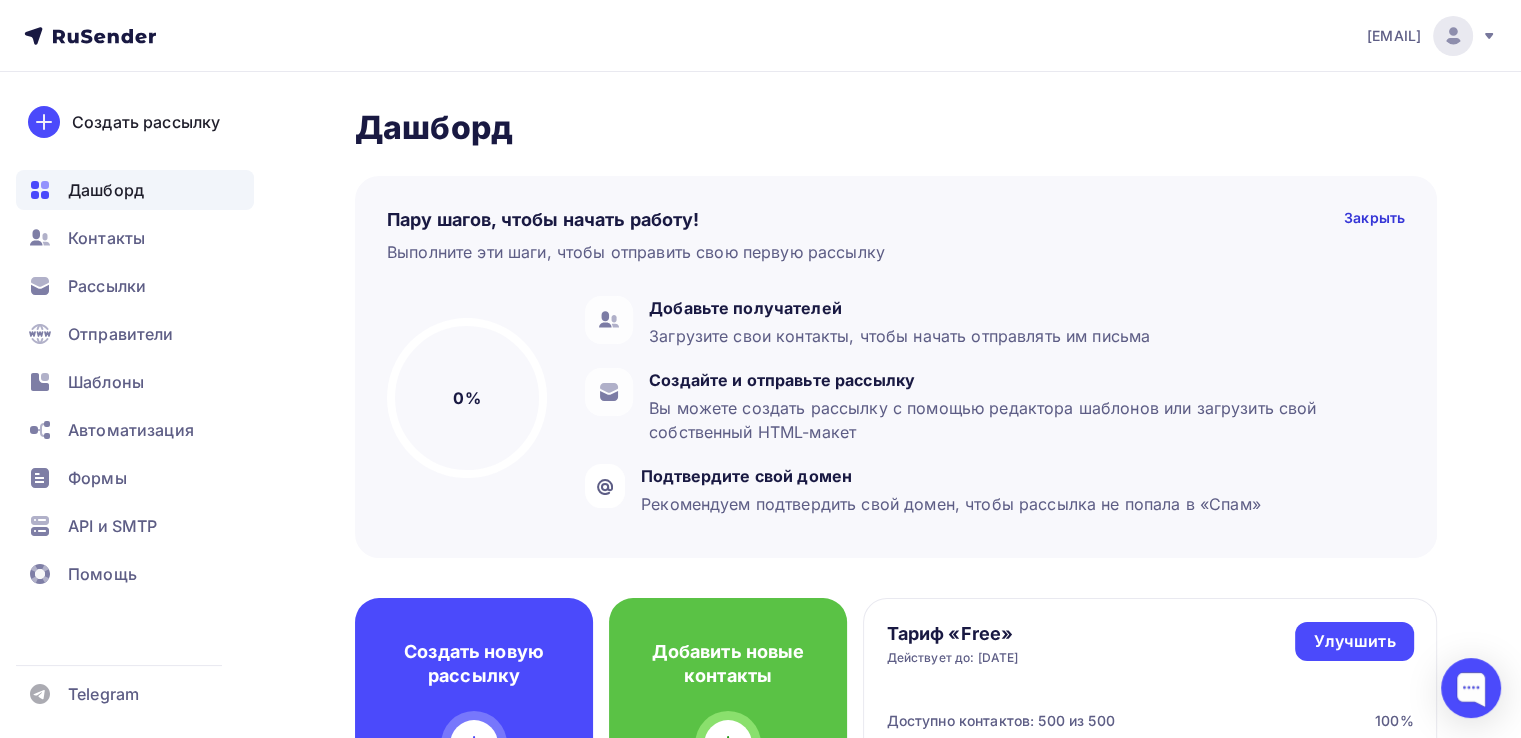click at bounding box center [1489, 36] 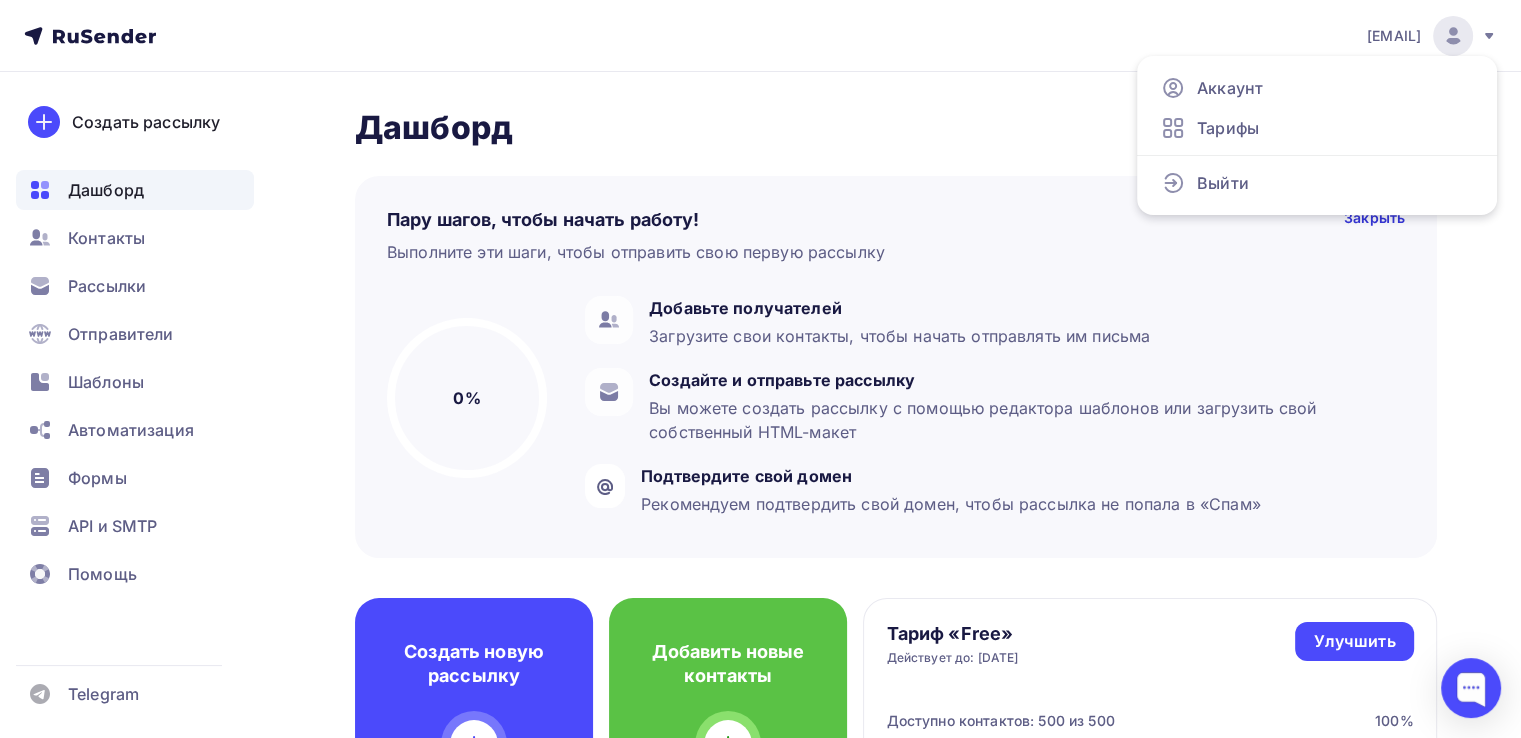 click at bounding box center [1489, 36] 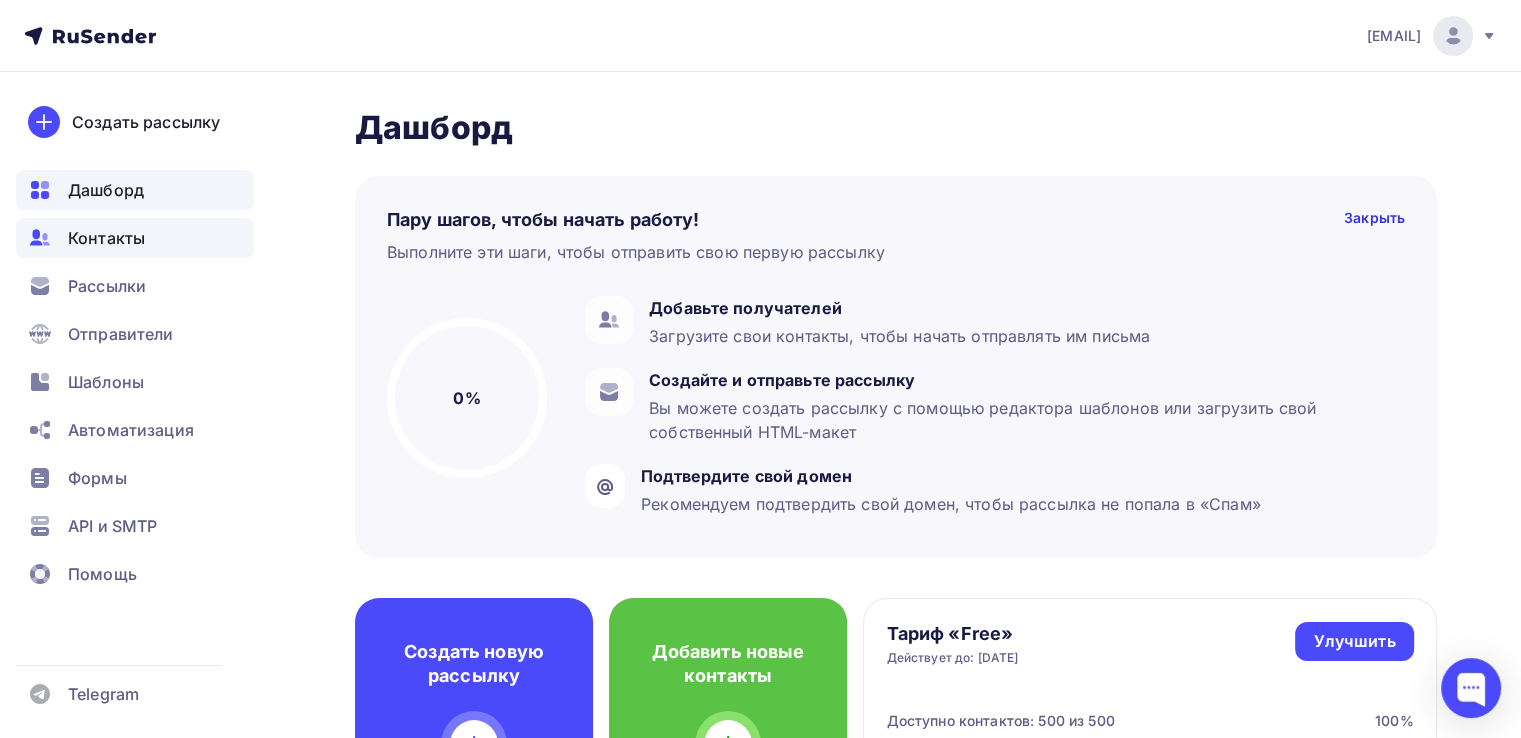 click on "Контакты" at bounding box center [106, 238] 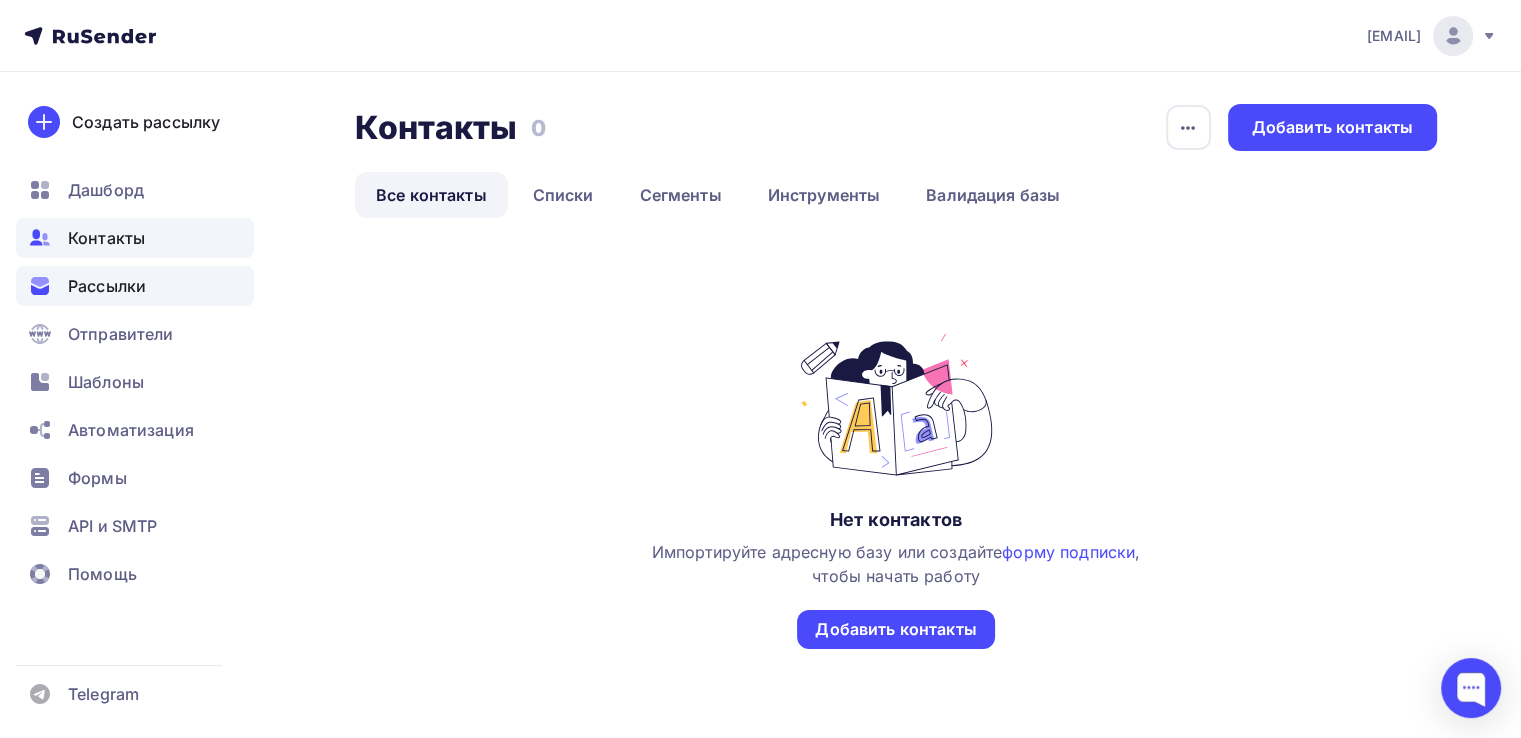 click on "Рассылки" at bounding box center [107, 286] 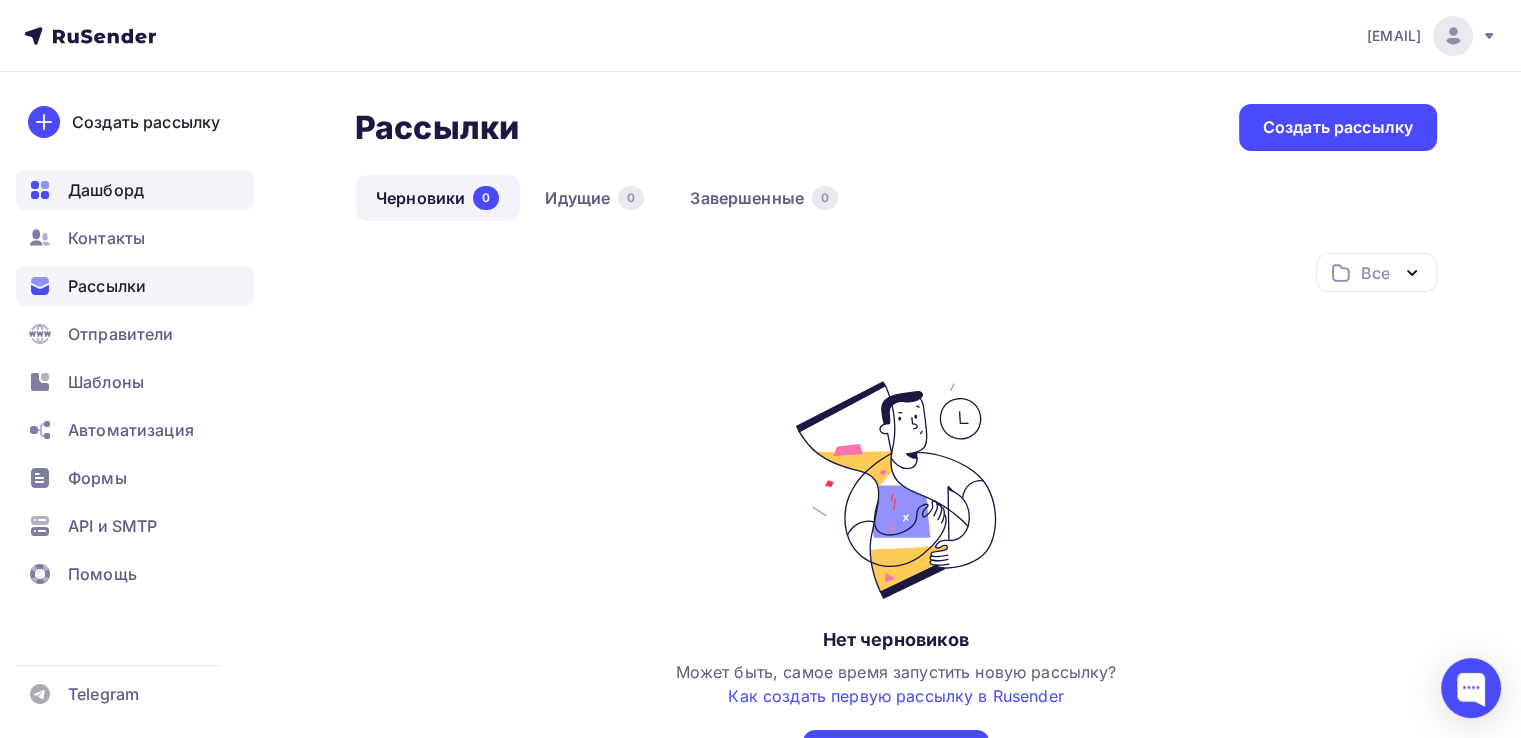 click on "Дашборд" at bounding box center (106, 190) 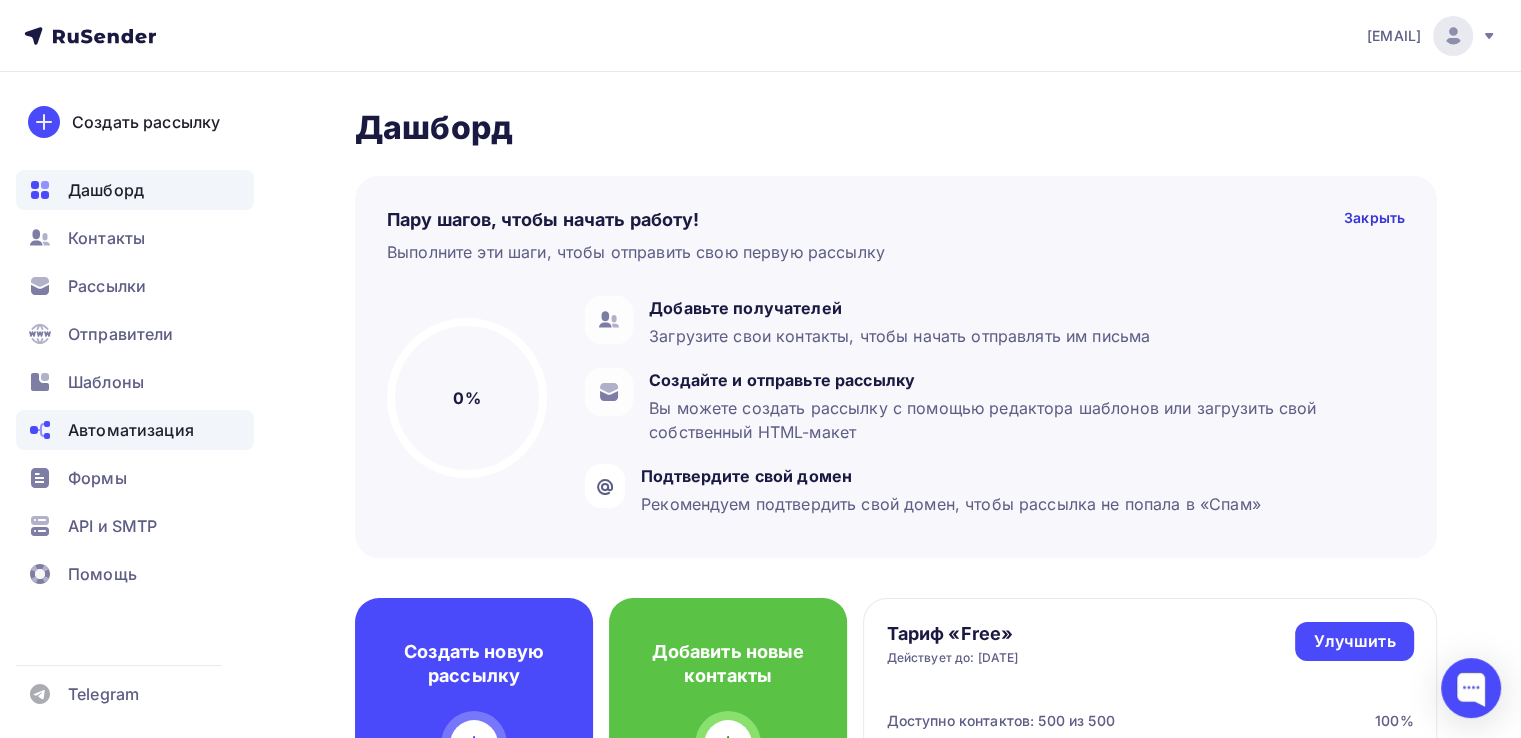 click on "Автоматизация" at bounding box center (131, 430) 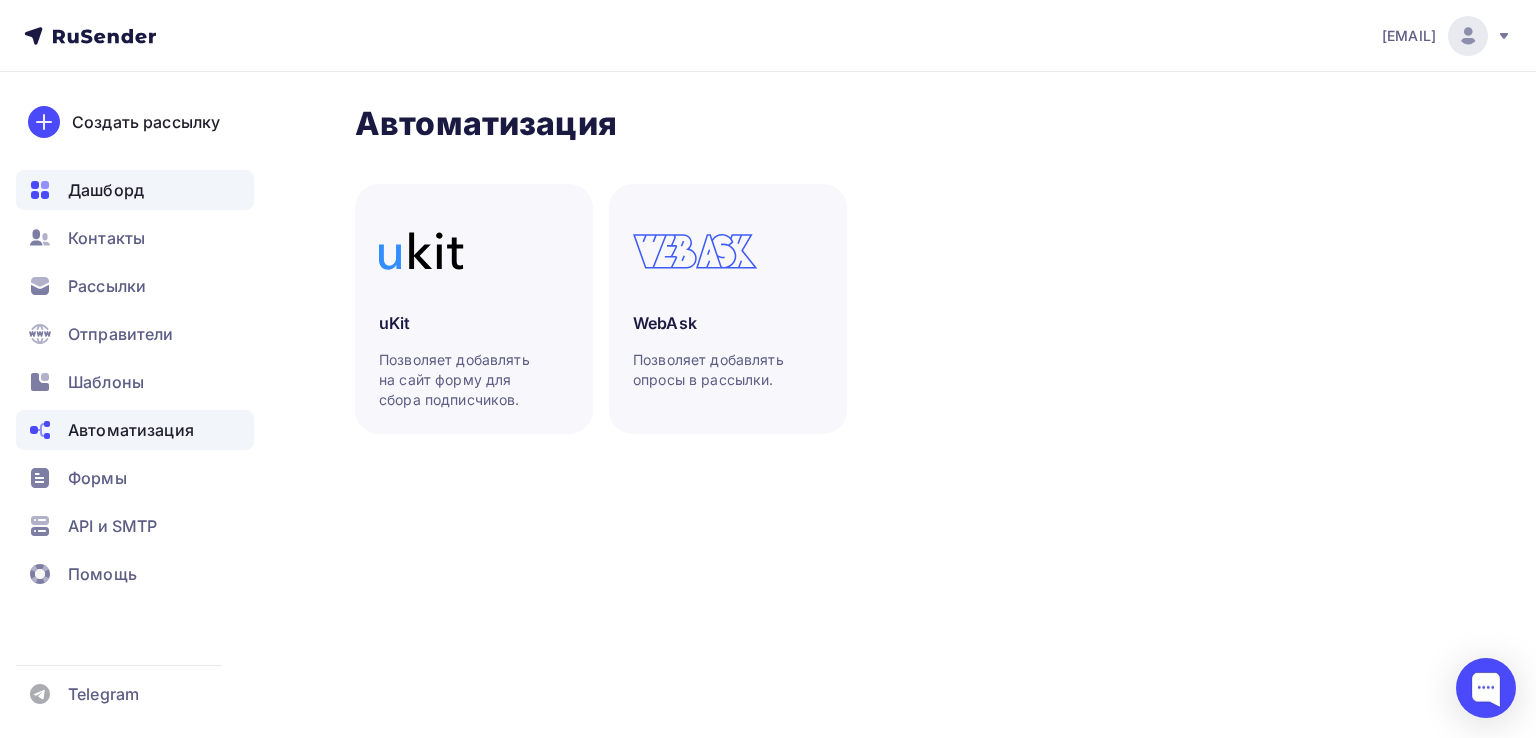 click on "Дашборд" at bounding box center [135, 190] 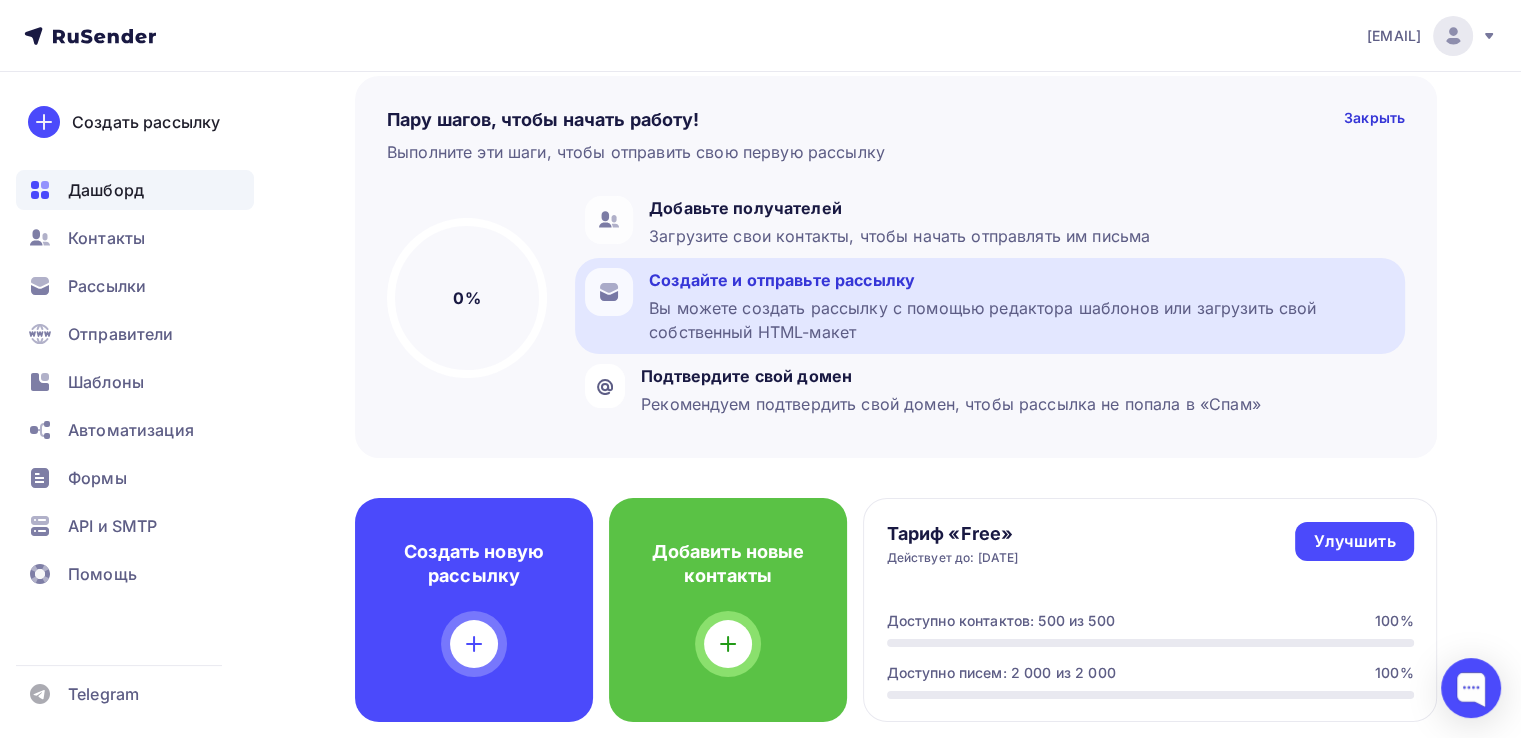 scroll, scrollTop: 0, scrollLeft: 0, axis: both 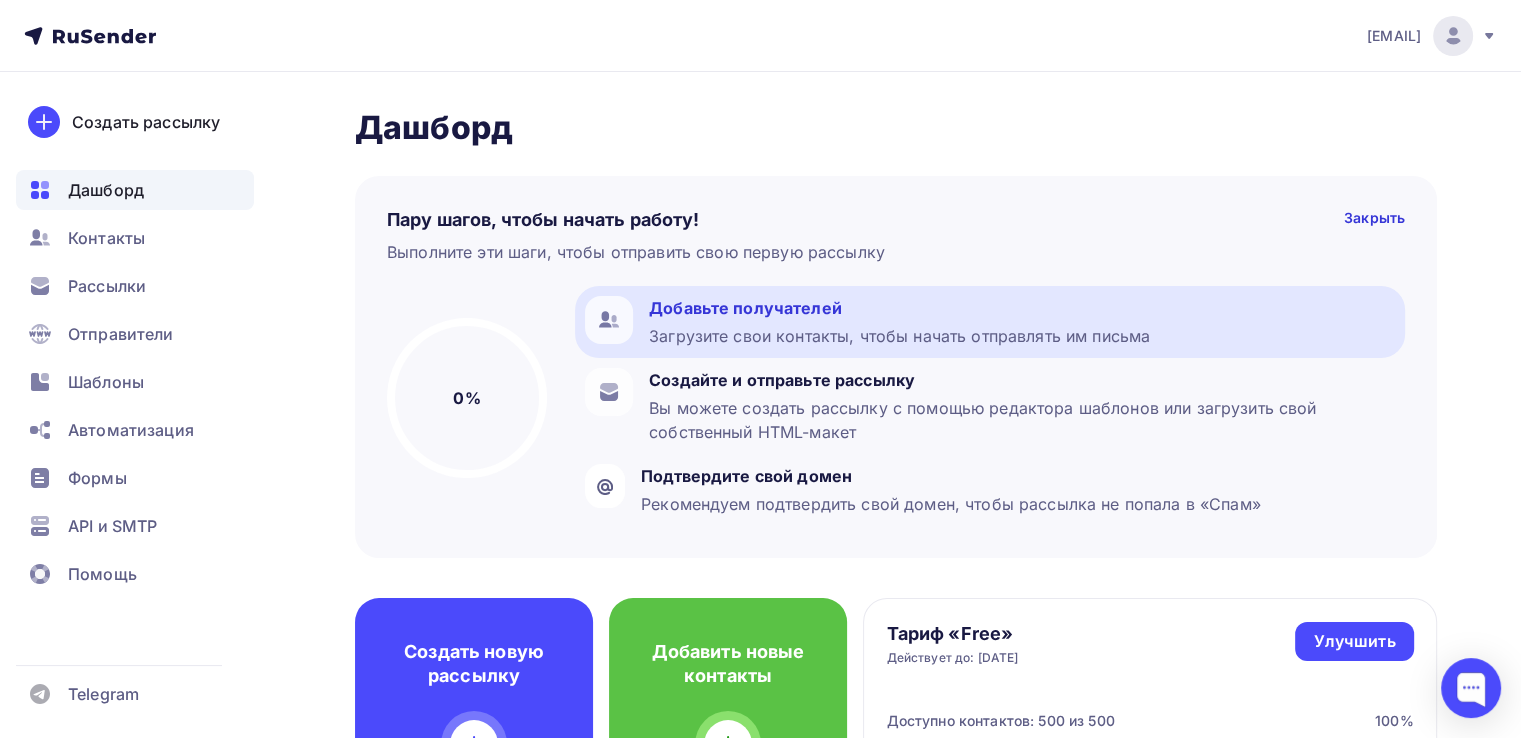 click on "Добавьте получателей" at bounding box center [899, 308] 